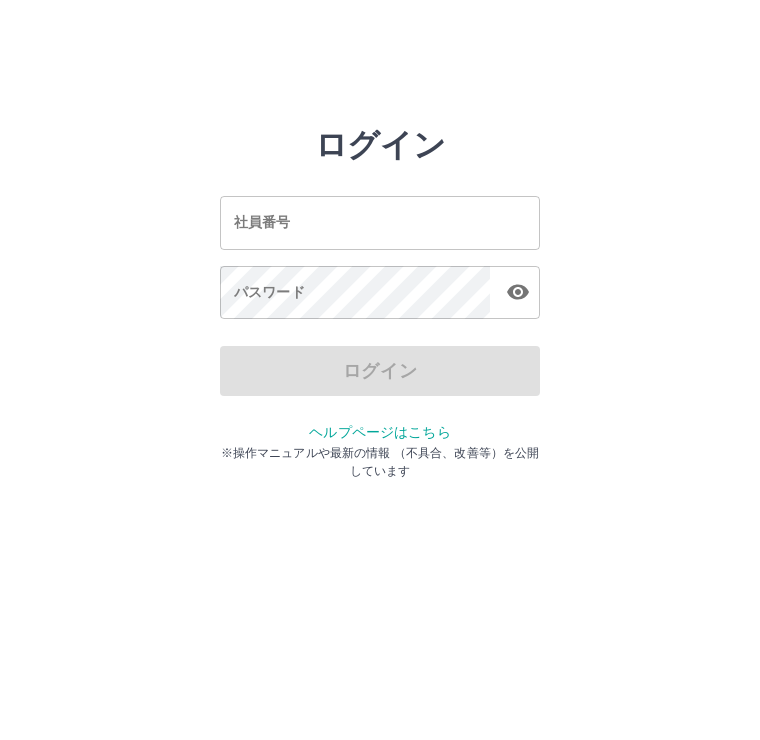 scroll, scrollTop: 0, scrollLeft: 0, axis: both 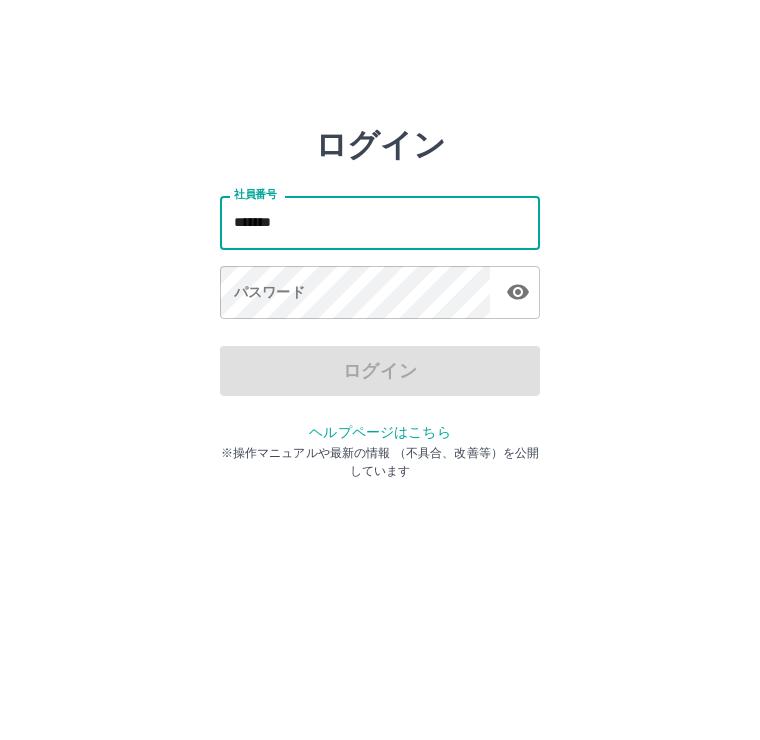 type on "*******" 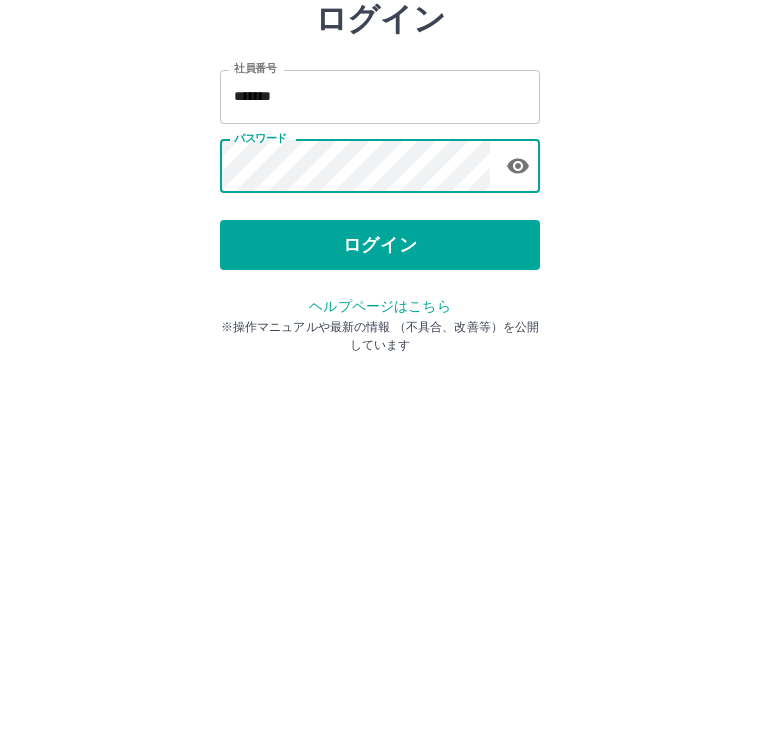 click at bounding box center [518, 292] 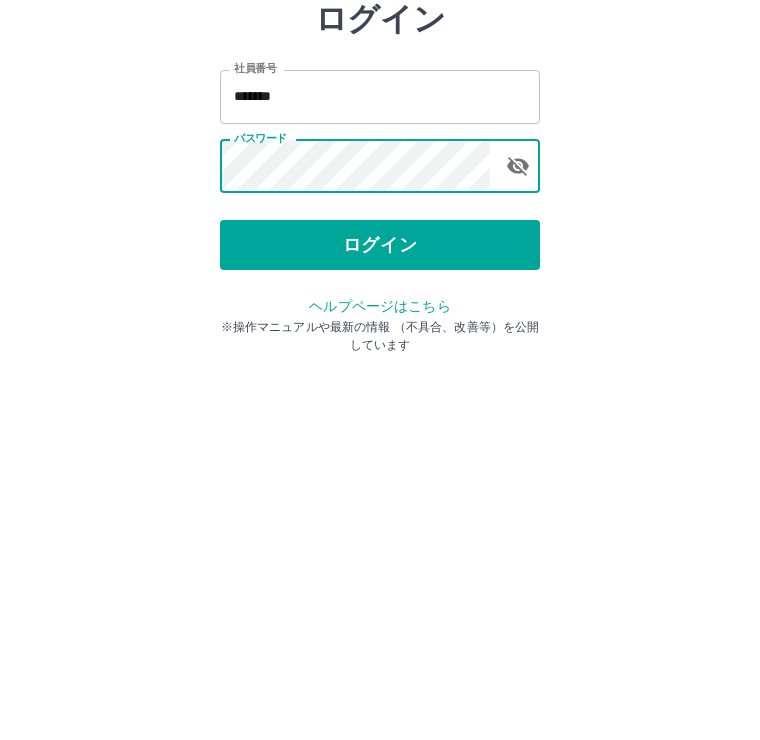 click on "ログイン" at bounding box center (380, 371) 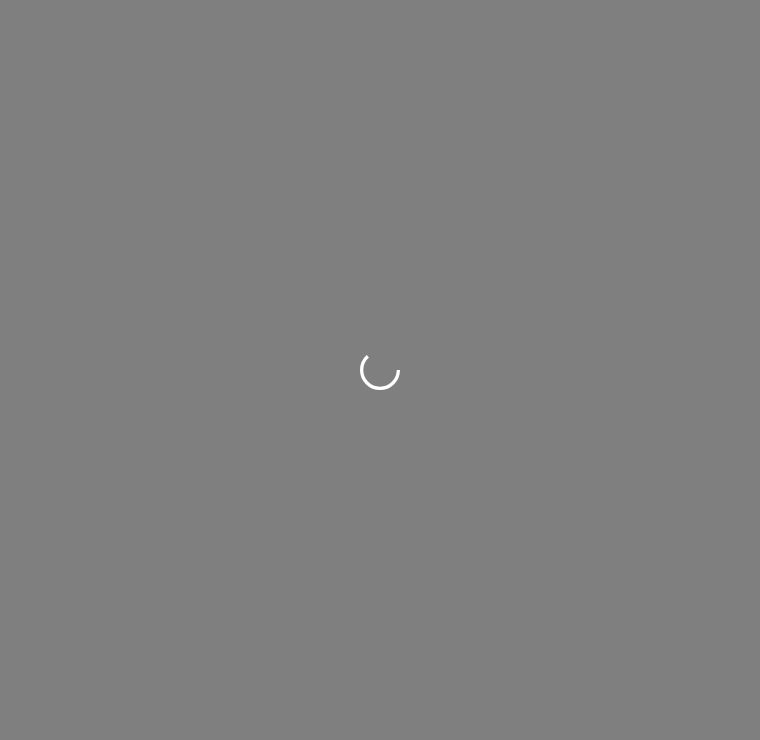 scroll, scrollTop: 0, scrollLeft: 0, axis: both 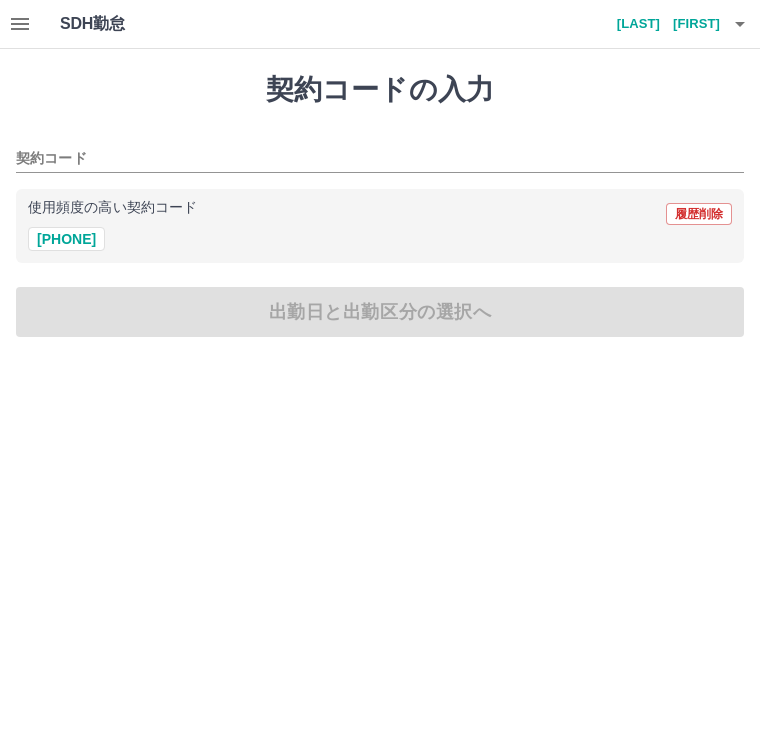 click on "[PHONE]" at bounding box center (66, 239) 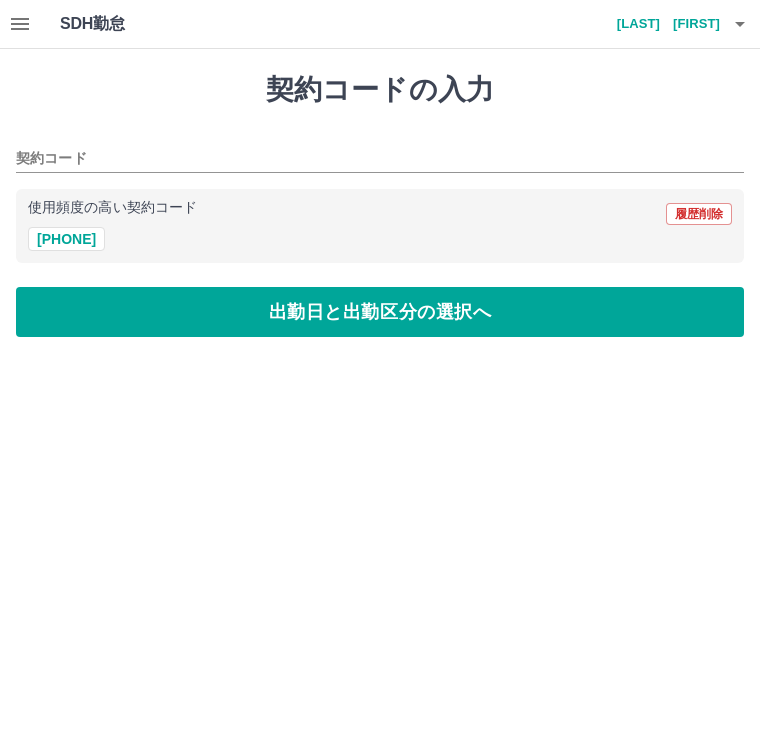 type on "********" 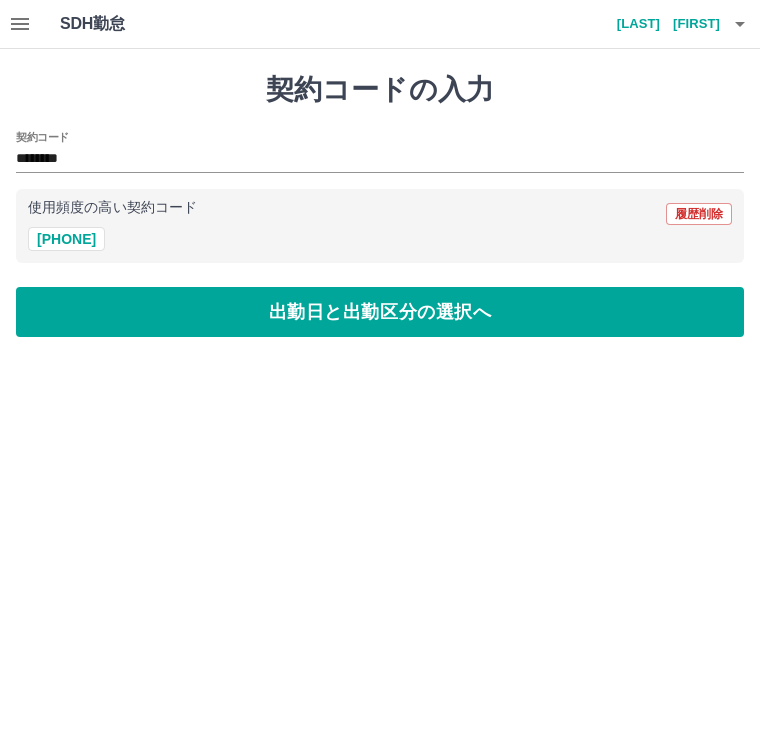 click on "出勤日と出勤区分の選択へ" at bounding box center [380, 312] 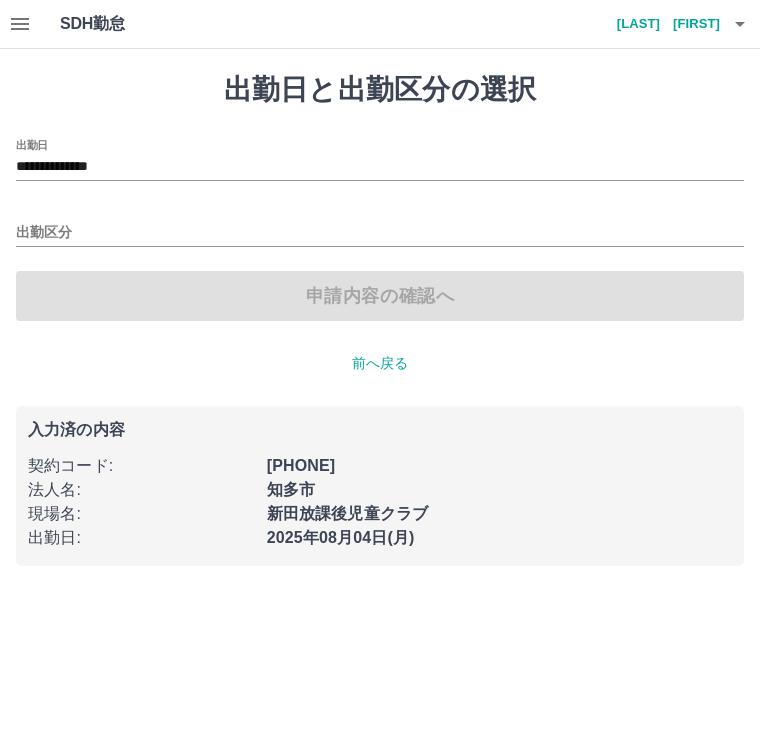 click on "出勤区分" at bounding box center (380, 233) 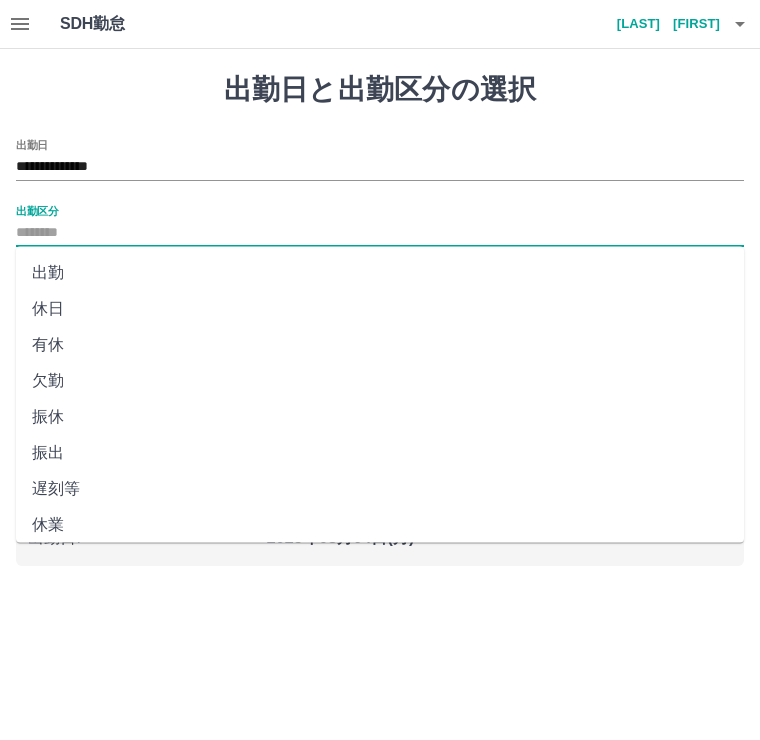 click on "出勤" at bounding box center (380, 273) 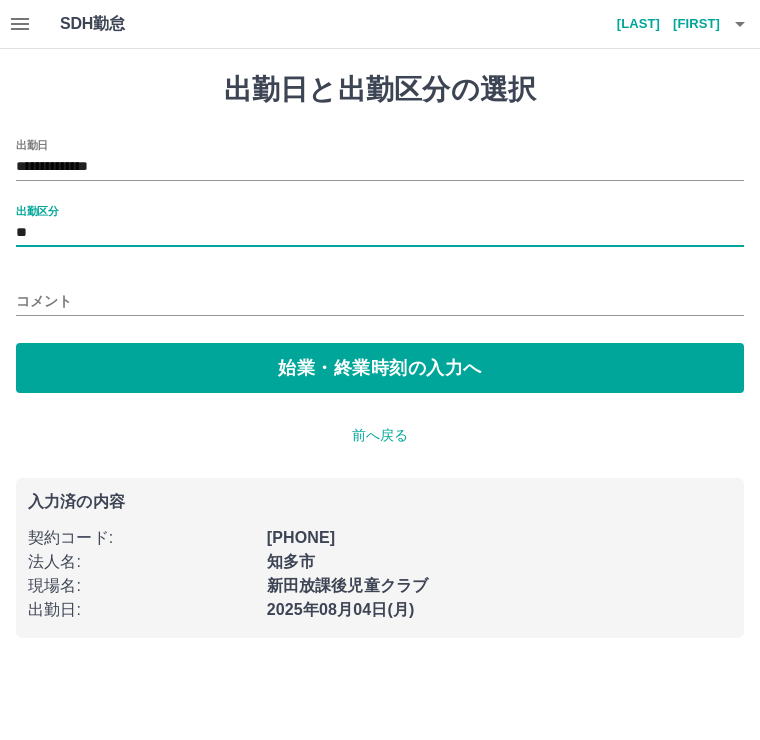 click on "始業・終業時刻の入力へ" at bounding box center [380, 368] 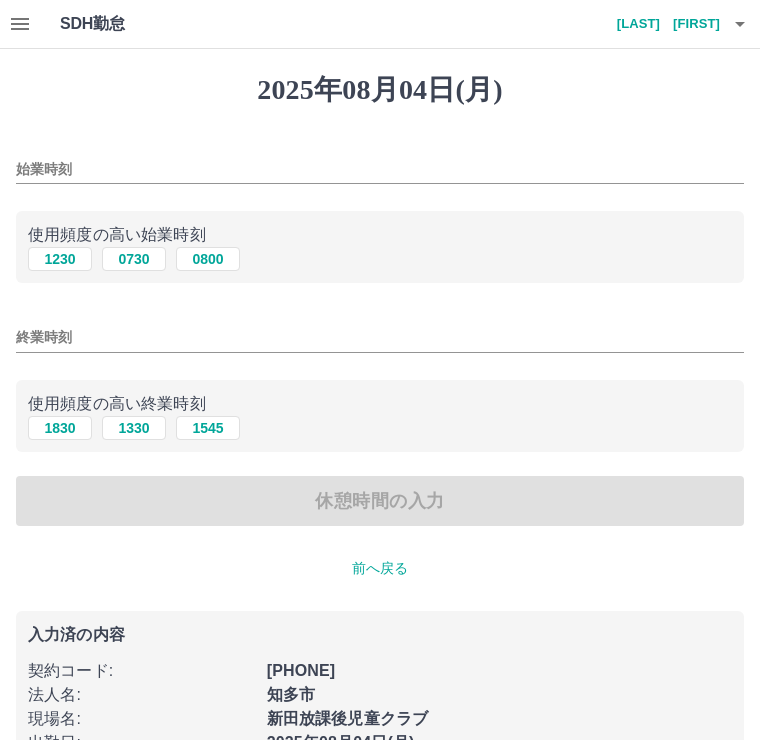 click on "始業時刻" at bounding box center [380, 169] 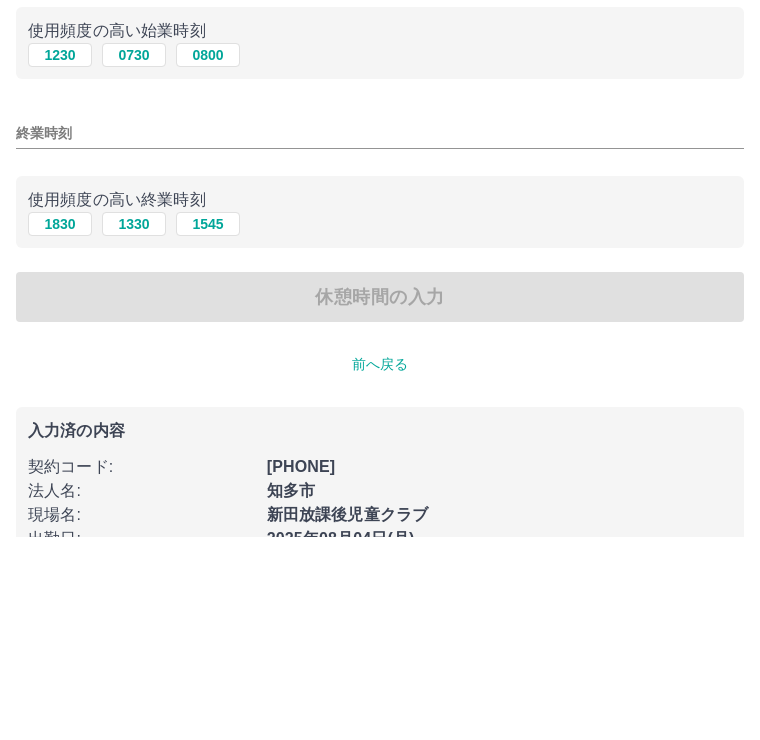 type on "****" 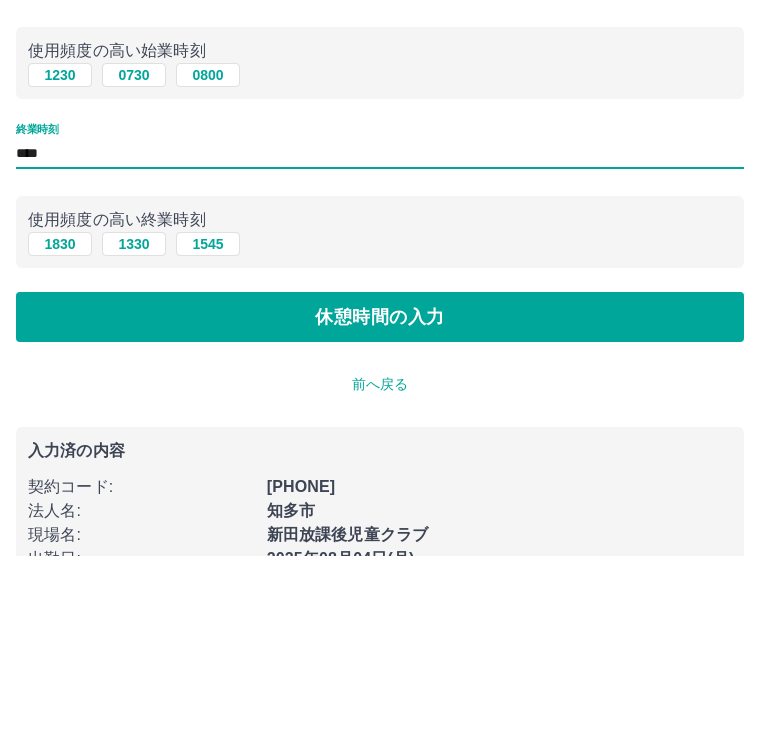 type on "****" 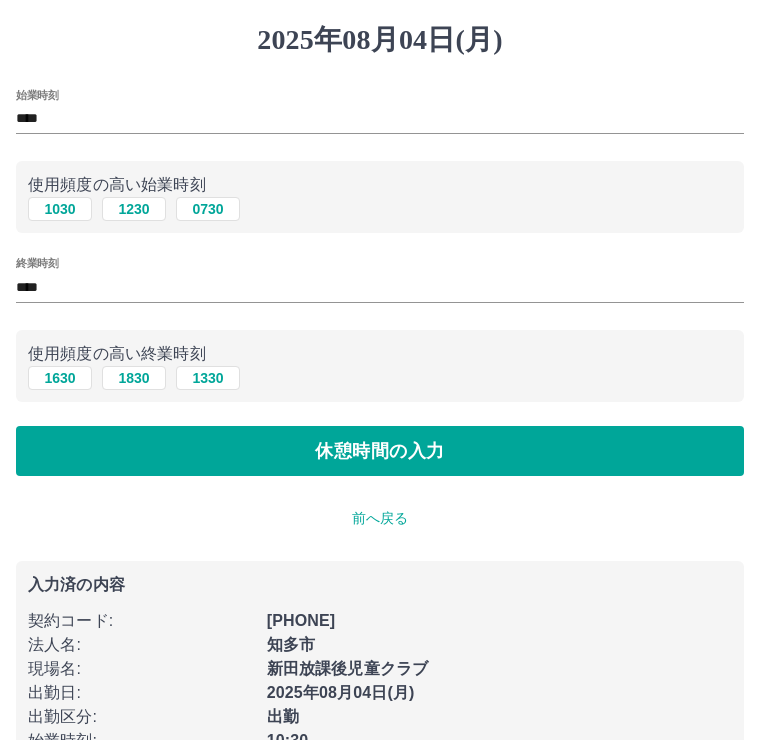 scroll, scrollTop: 0, scrollLeft: 0, axis: both 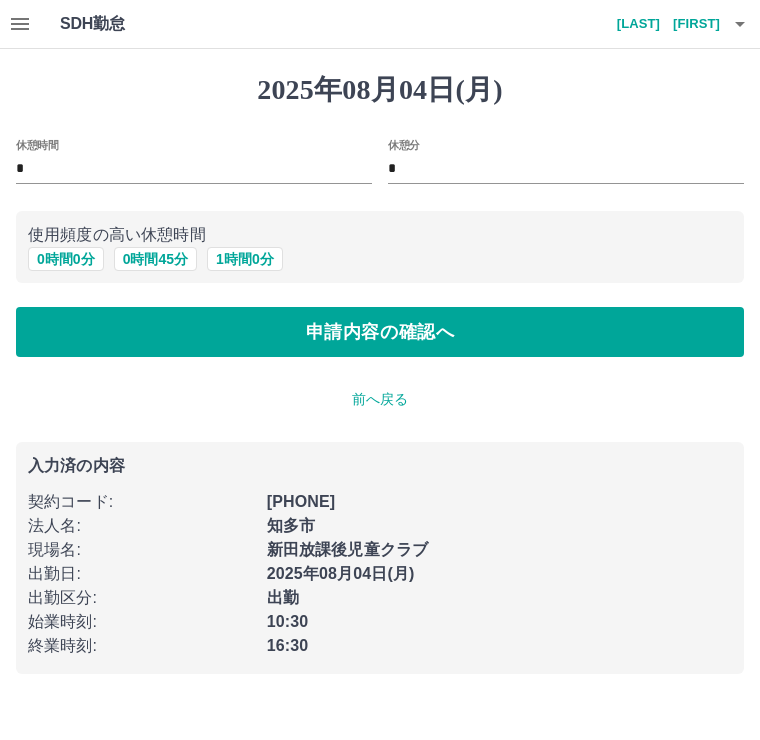 click on "申請内容の確認へ" at bounding box center (380, 332) 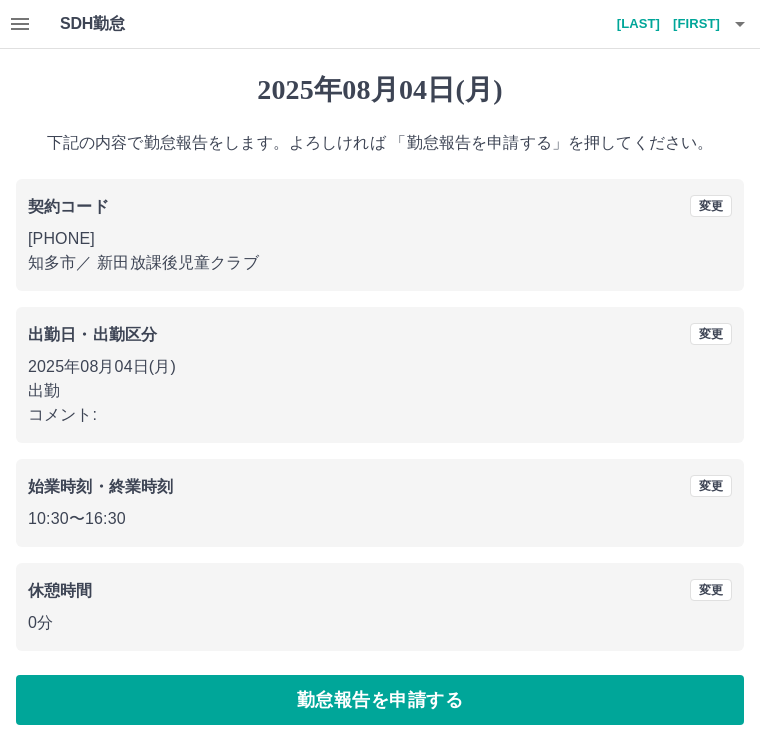 click on "勤怠報告を申請する" at bounding box center [380, 700] 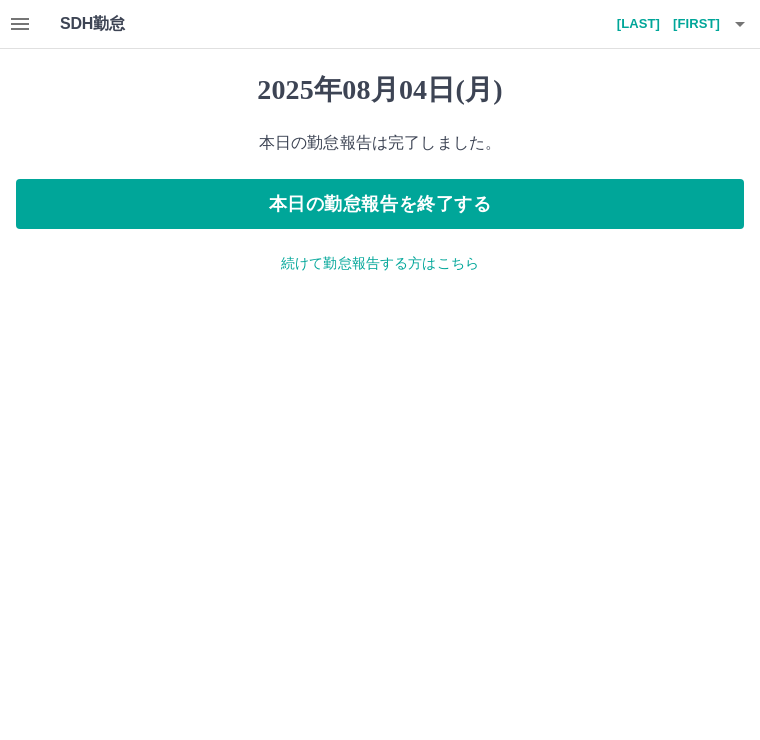 click on "本日の勤怠報告を終了する" at bounding box center (380, 204) 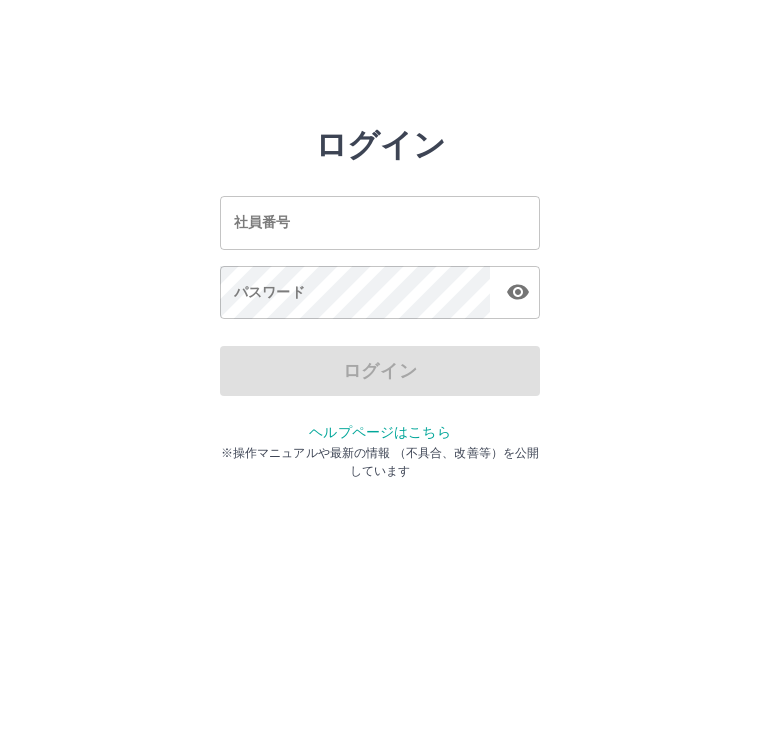 scroll, scrollTop: 0, scrollLeft: 0, axis: both 